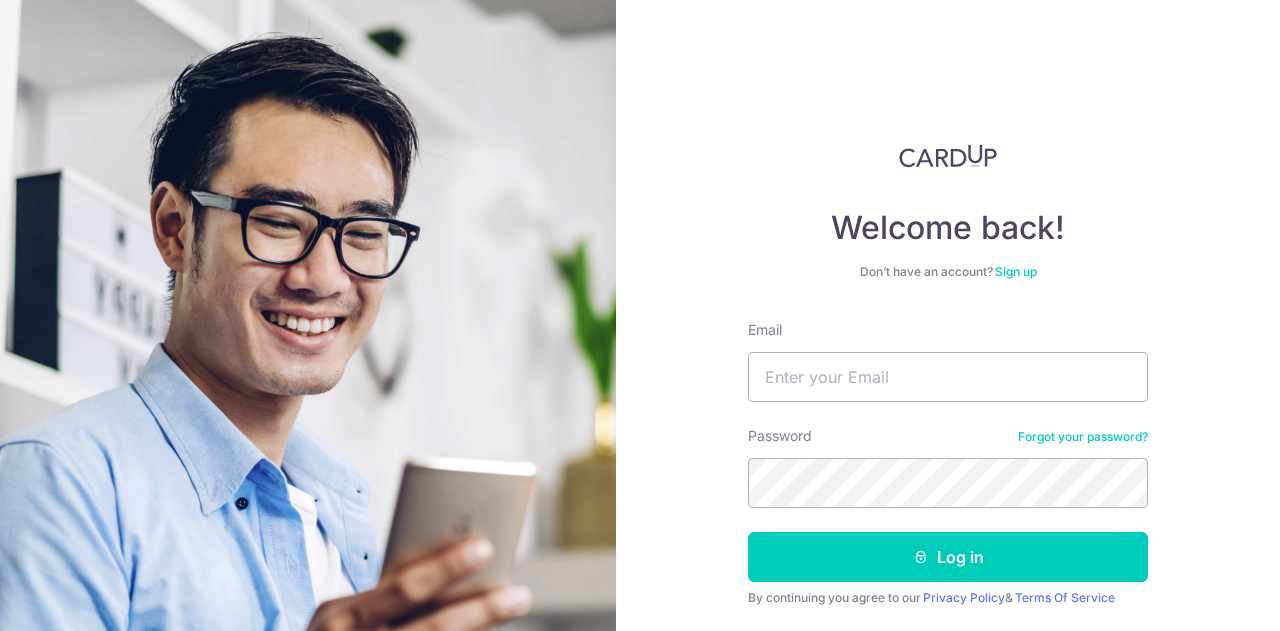scroll, scrollTop: 0, scrollLeft: 0, axis: both 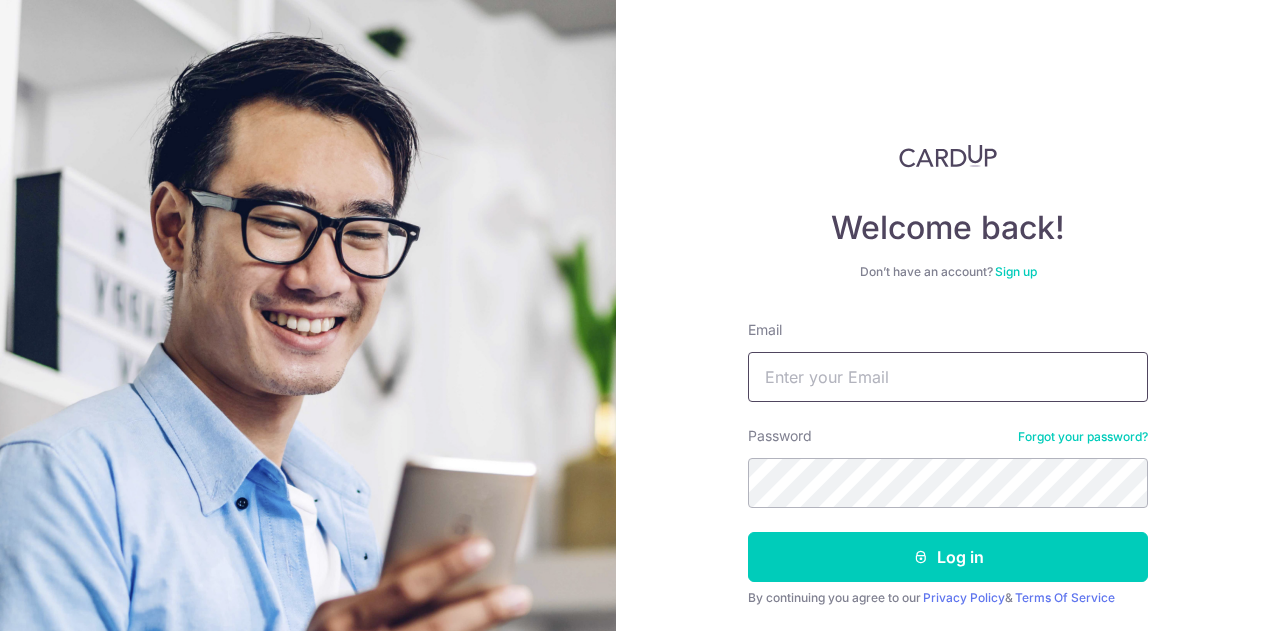 click on "Email" at bounding box center [948, 377] 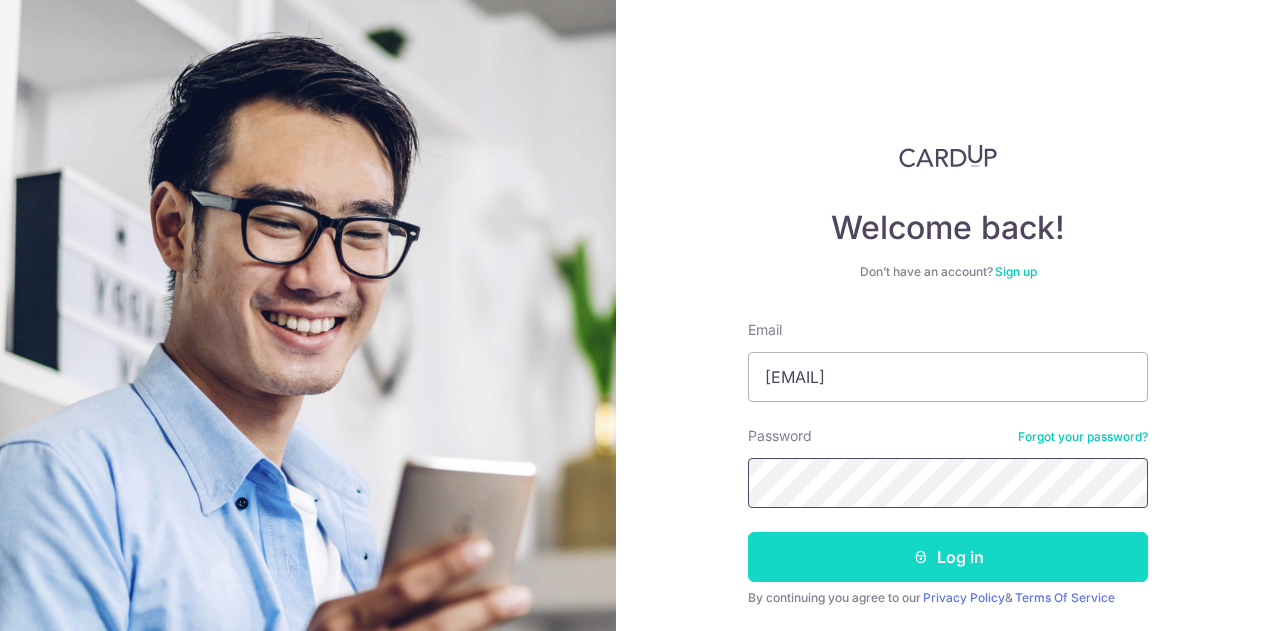 click on "Log in" at bounding box center (948, 557) 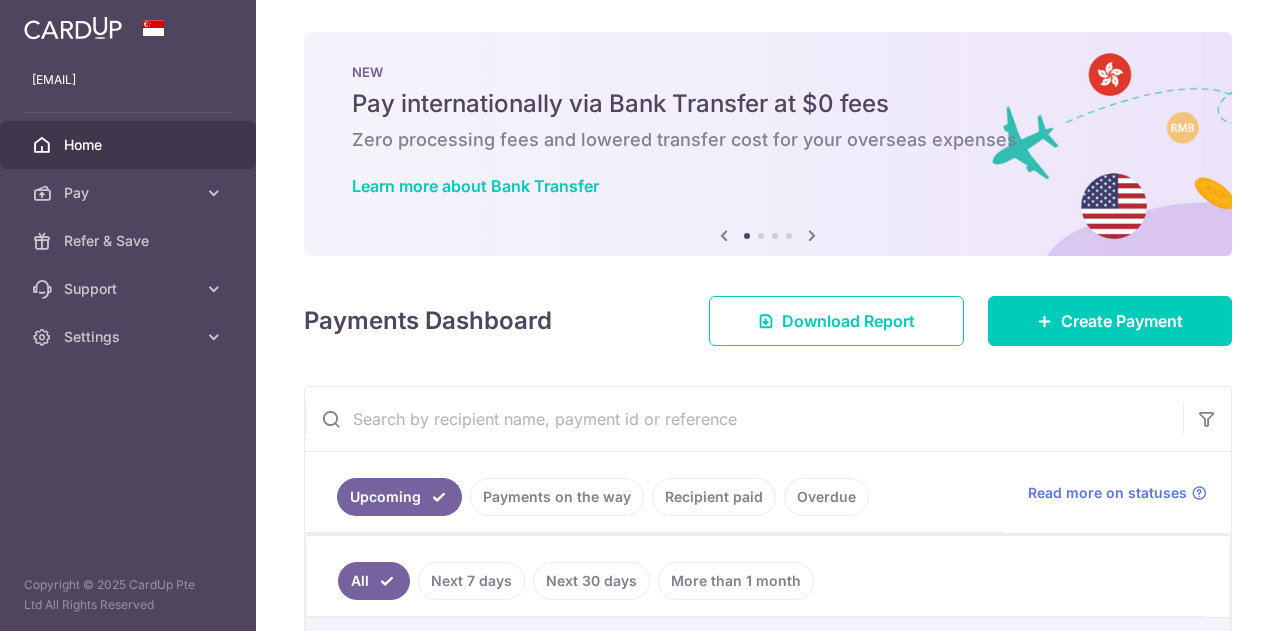 scroll, scrollTop: 0, scrollLeft: 0, axis: both 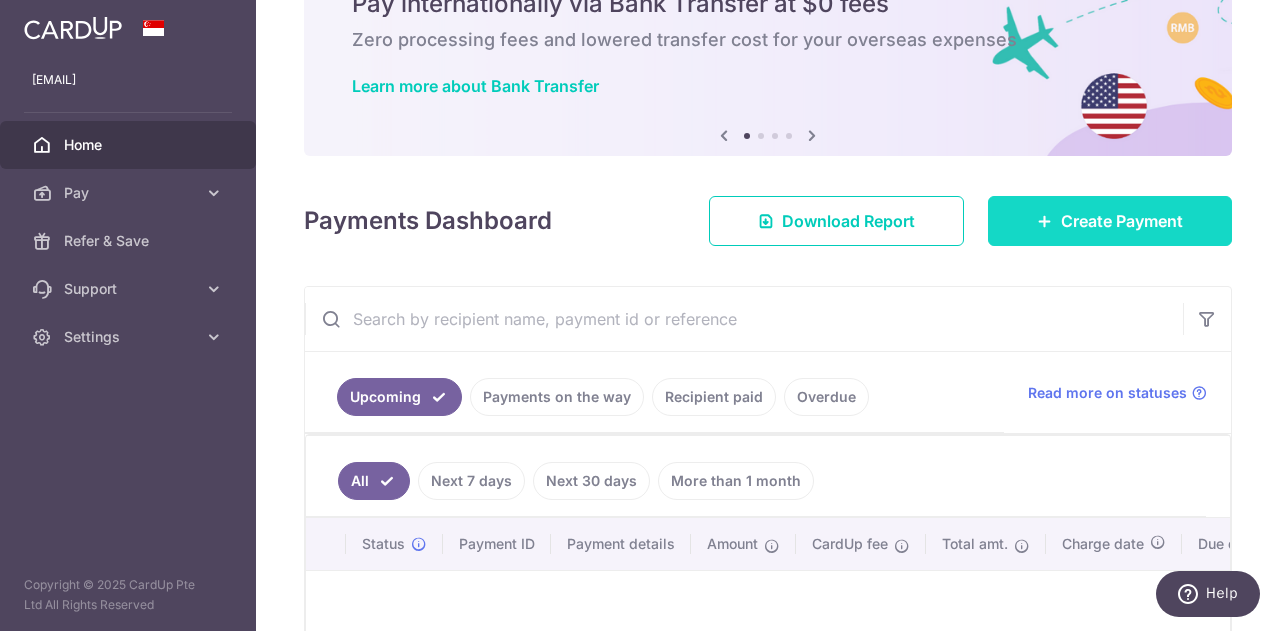 click on "Create Payment" at bounding box center [1110, 221] 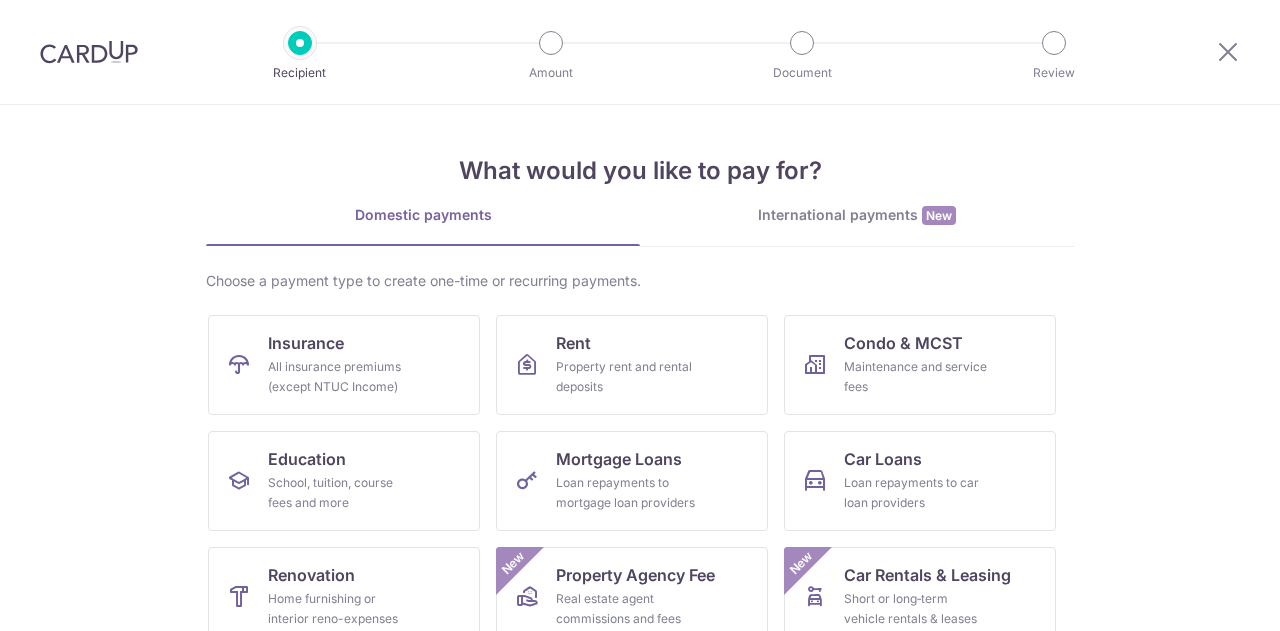scroll, scrollTop: 0, scrollLeft: 0, axis: both 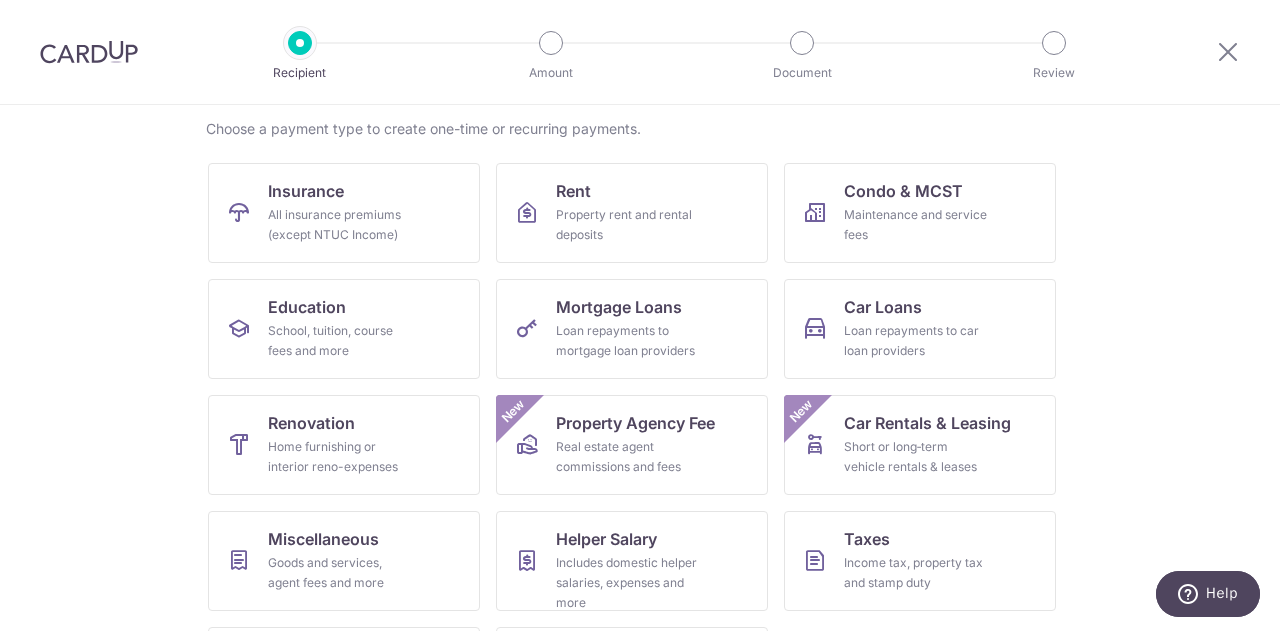 click on "Insurance All insurance premiums (except NTUC Income)
Rent Property rent and rental deposits
Condo & MCST Maintenance and service fees
Education School, tuition, course fees and more
Mortgage Loans Loan repayments to mortgage loan providers
Car Loans Loan repayments to car loan providers
Renovation Home furnishing or interior reno-expenses
Property Agency Fee Real estate agent commissions and fees New
Car Rentals & Leasing Short or long‑term vehicle rentals & leases New
Miscellaneous Goods and services, agent fees and more
Helper Salary Includes domestic helper salaries, expenses and more
Taxes Income tax, property tax and stamp duty
Season Parking All home and workplace parking (except for HDB)
Electricity Bills from all providers (except for SP group)" at bounding box center [640, 453] 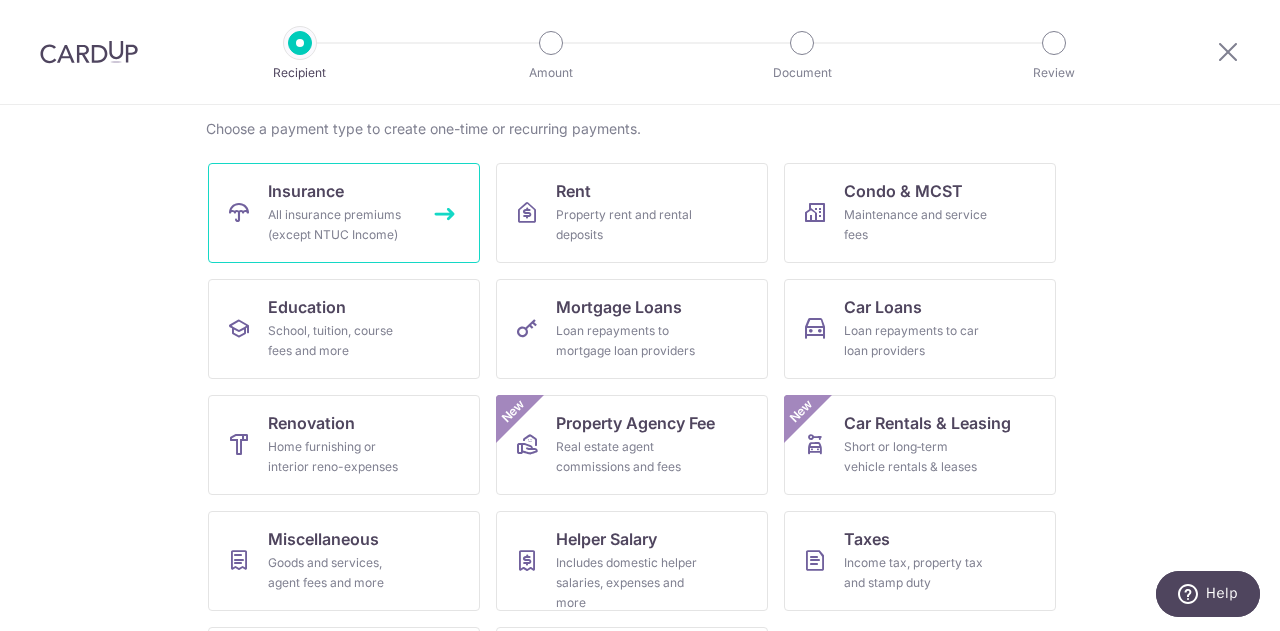 click on "Insurance All insurance premiums (except NTUC Income)" at bounding box center (344, 213) 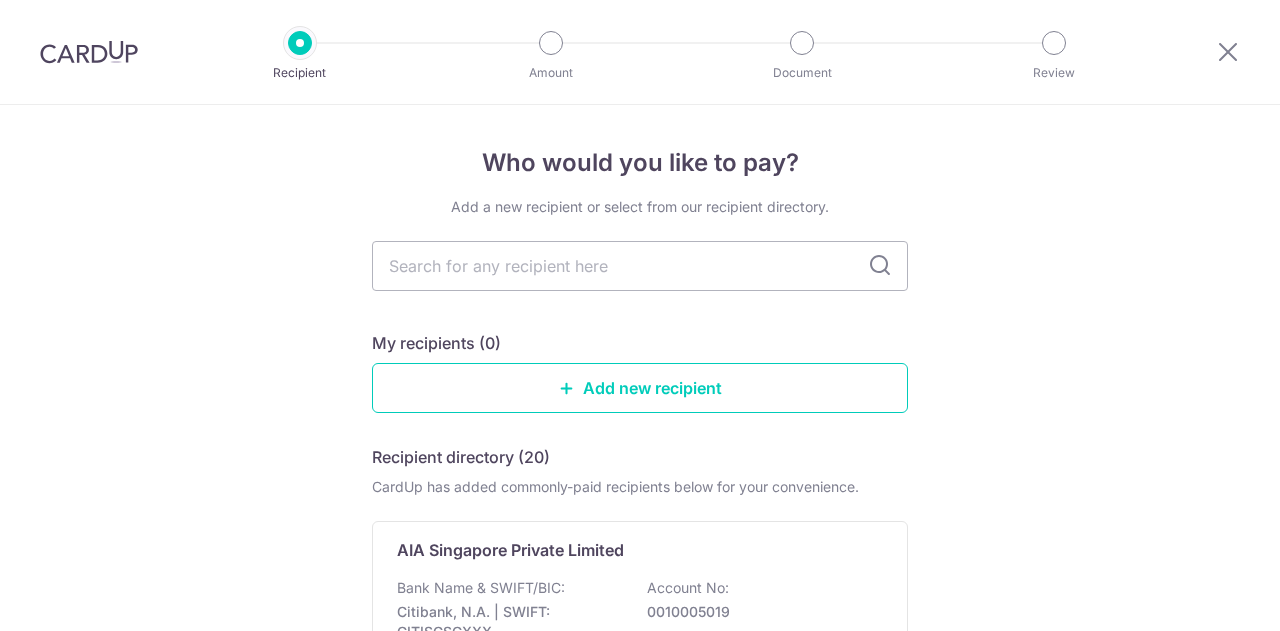 scroll, scrollTop: 0, scrollLeft: 0, axis: both 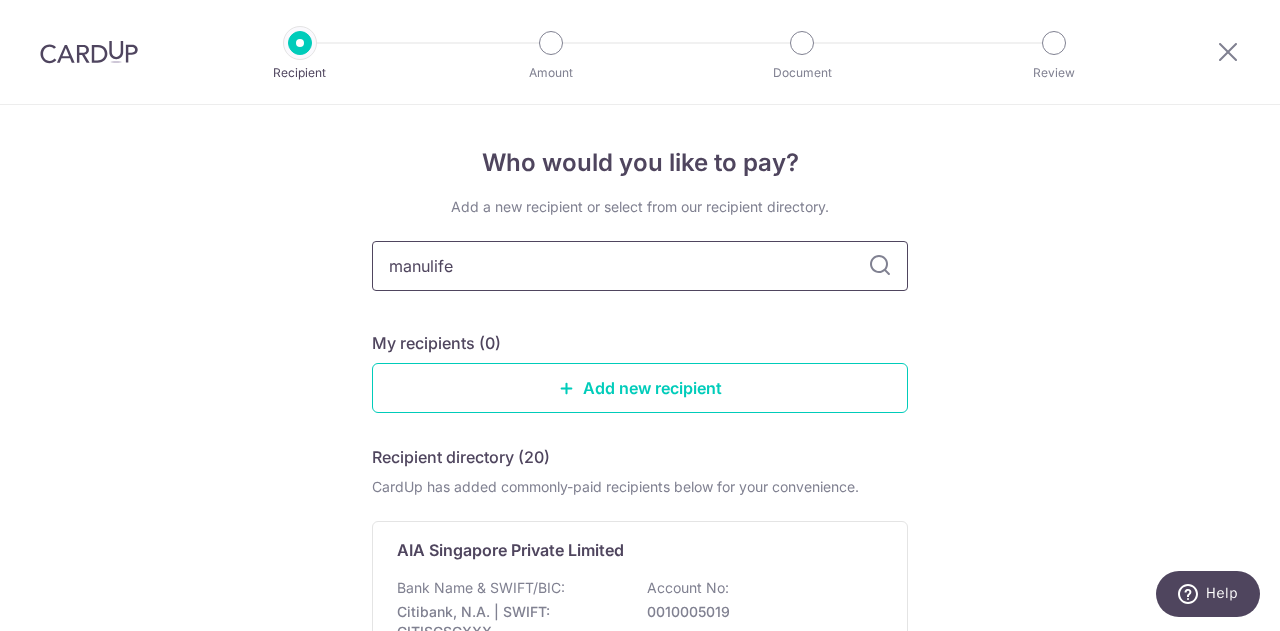 type on "manulife" 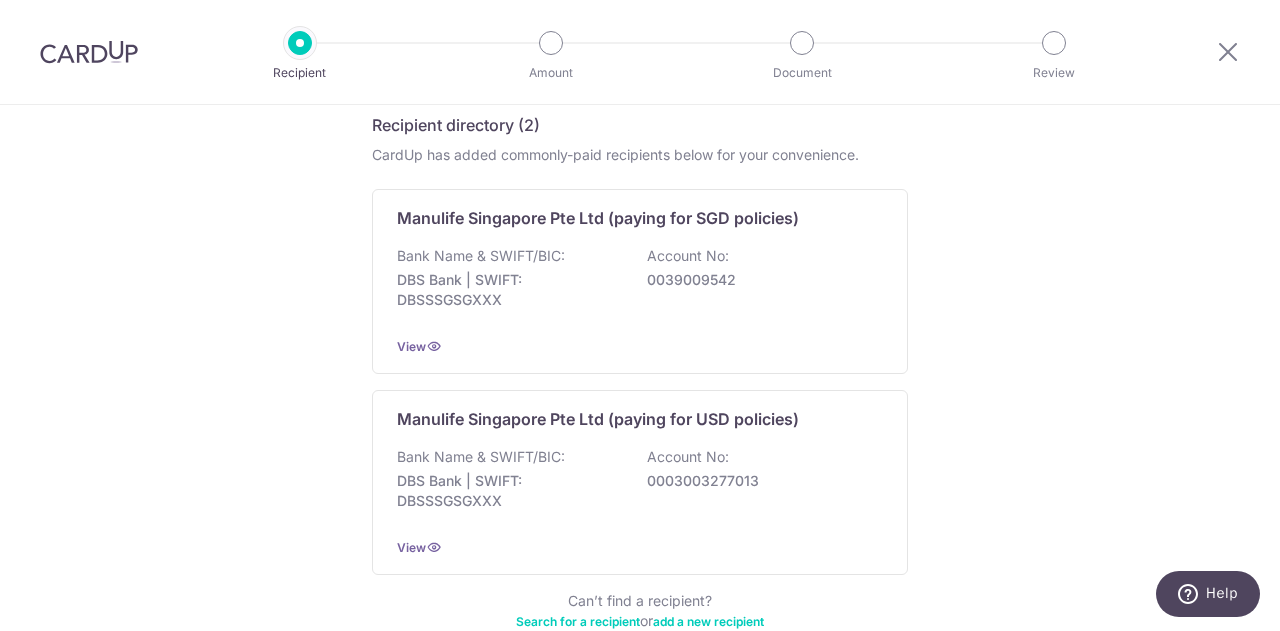 scroll, scrollTop: 388, scrollLeft: 0, axis: vertical 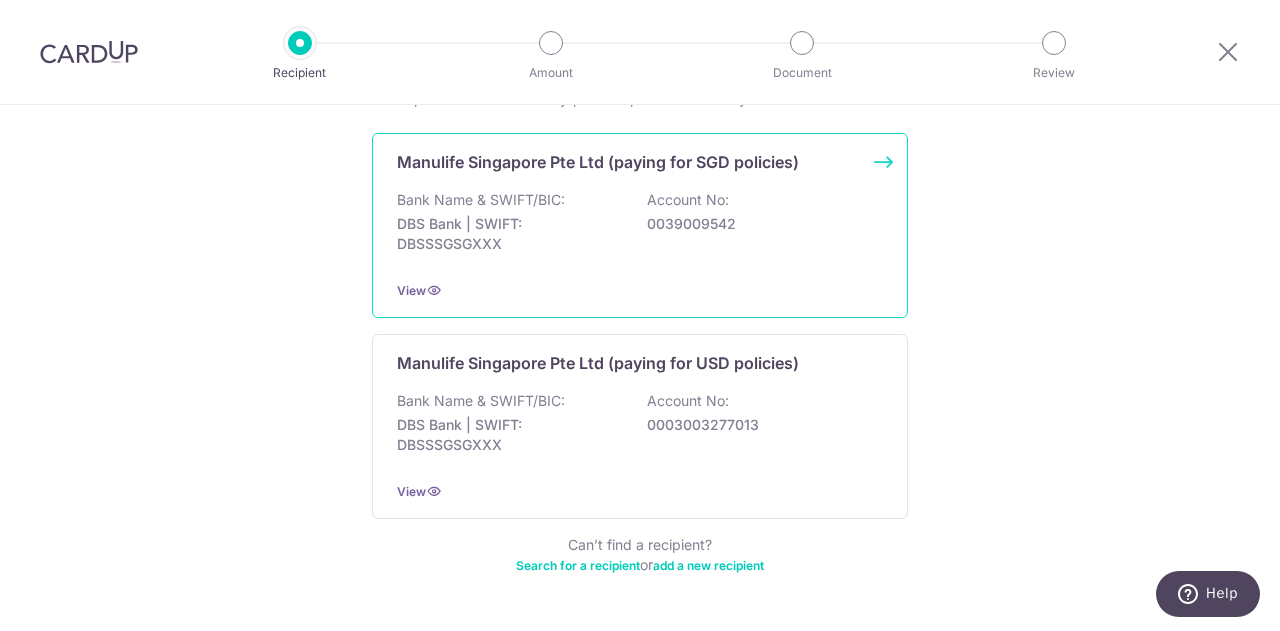 click on "Manulife Singapore Pte Ltd (paying for SGD policies)
Bank Name & SWIFT/BIC:
DBS Bank | SWIFT: DBSSSGSGXXX
Account No:
0039009542
View" at bounding box center [640, 225] 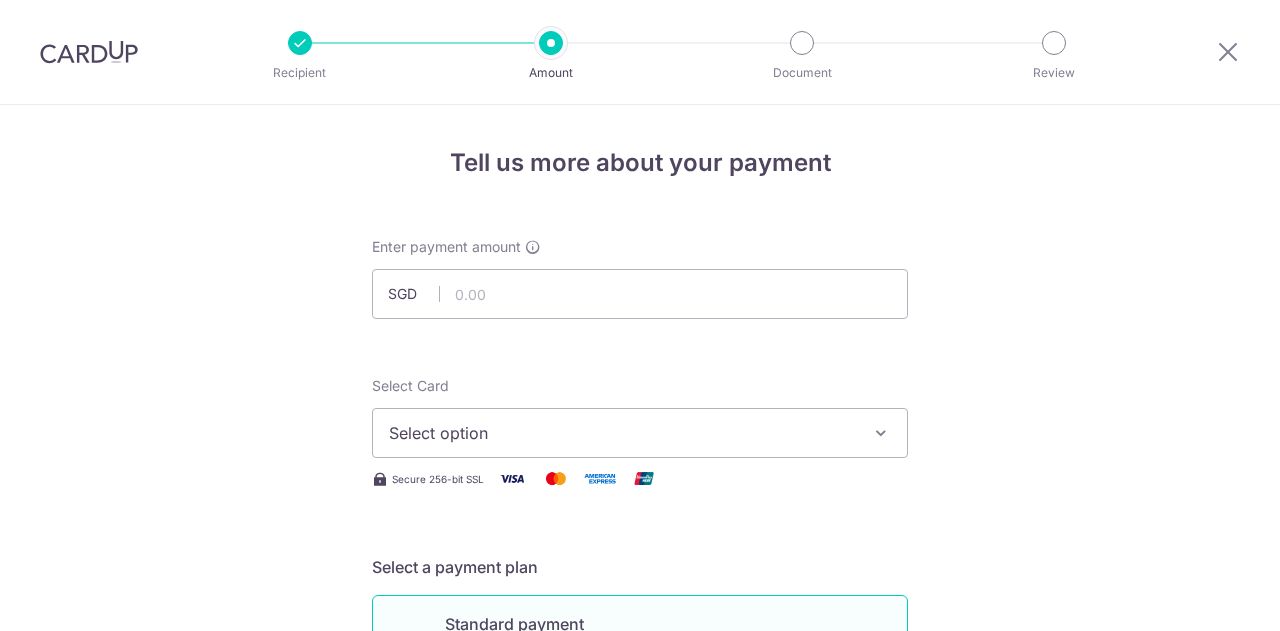 scroll, scrollTop: 0, scrollLeft: 0, axis: both 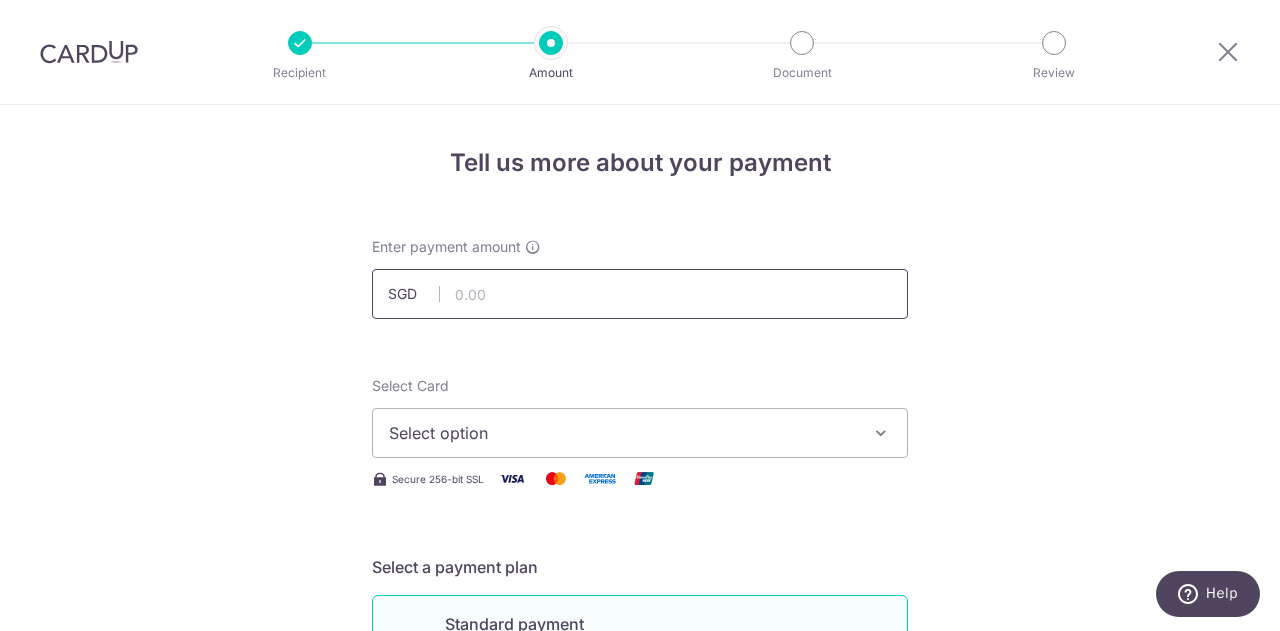 click at bounding box center (640, 294) 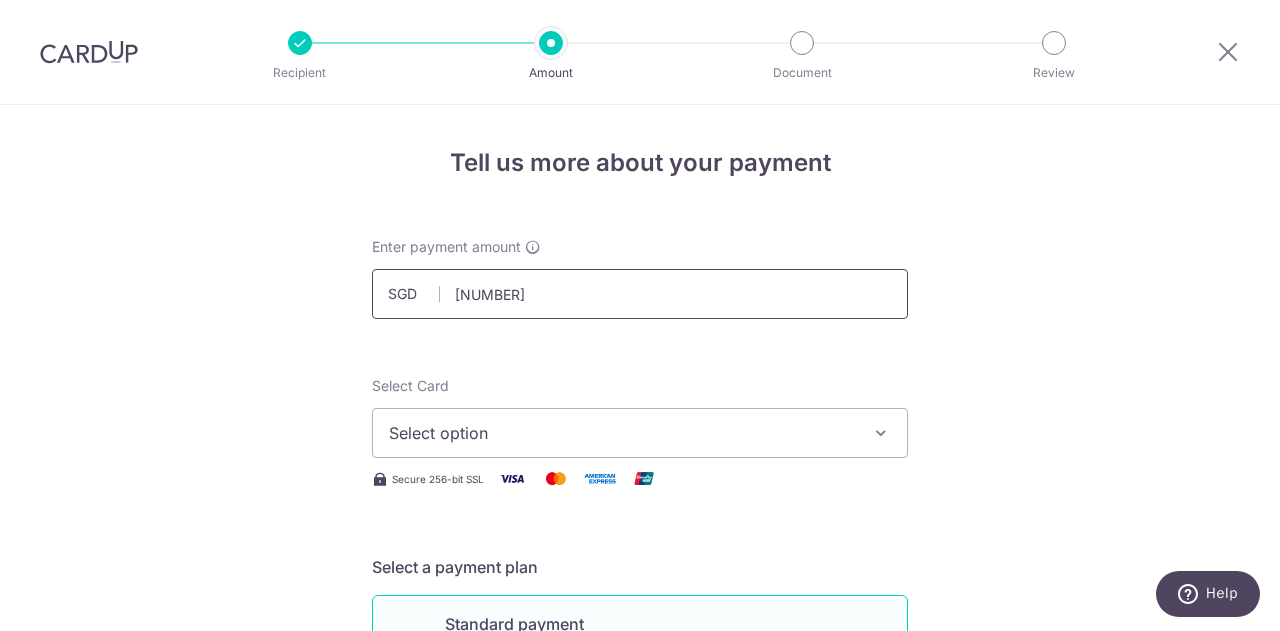 type on "3,165.16" 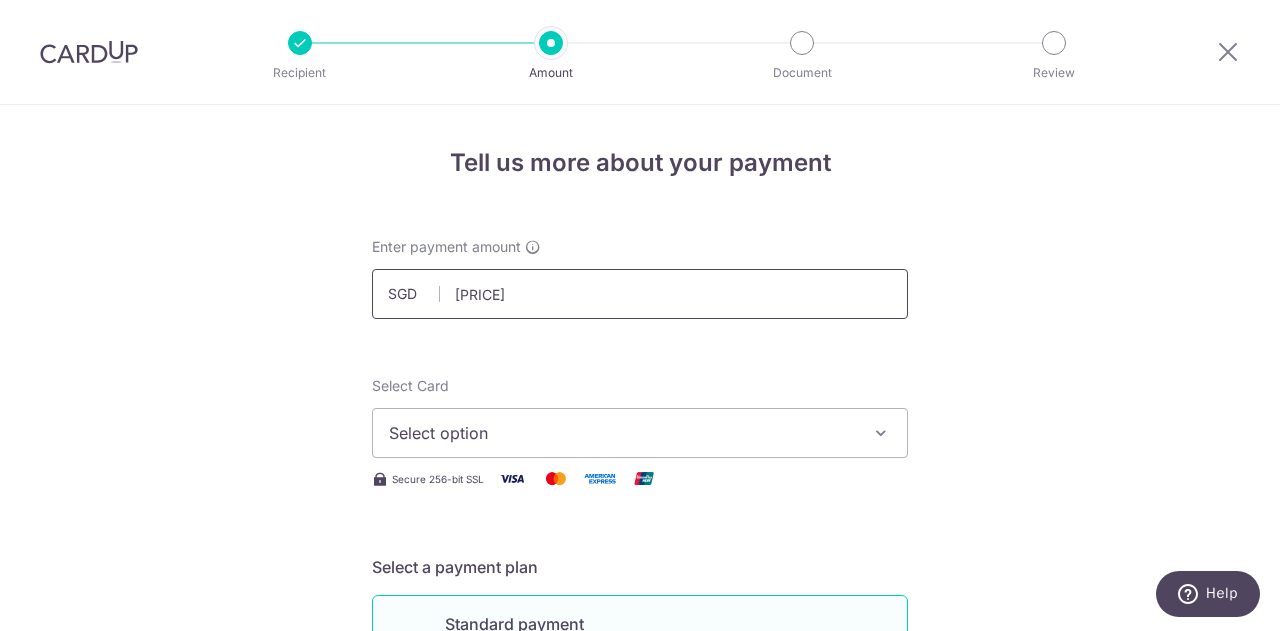 type 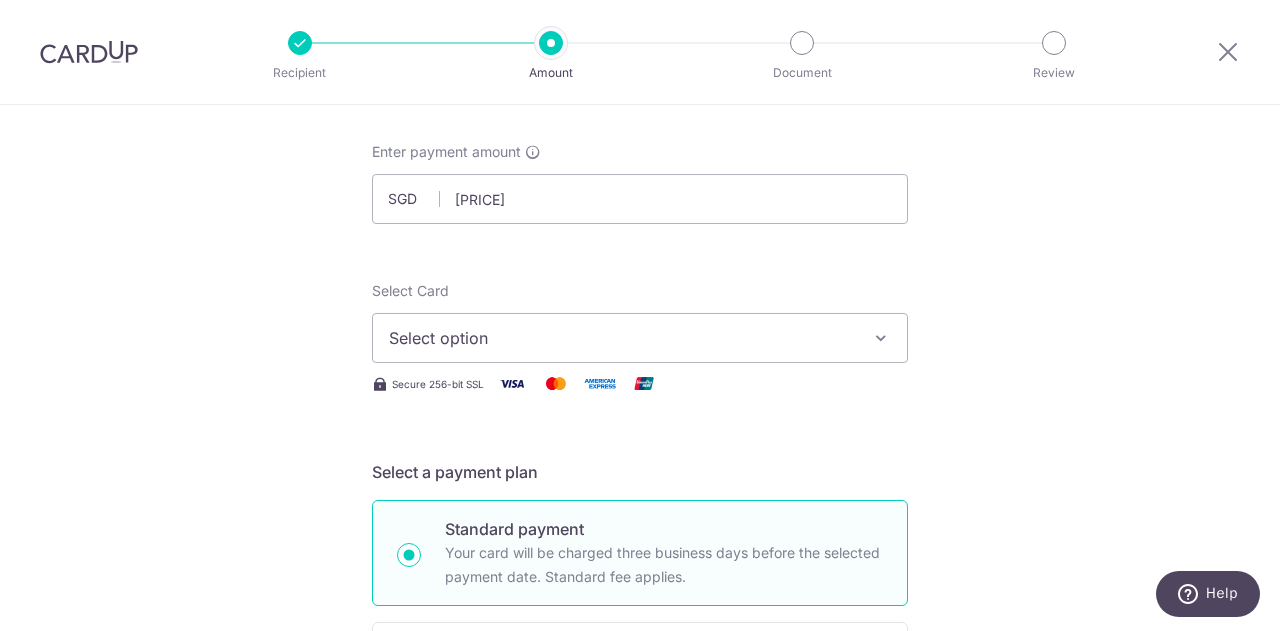 click on "Select option" at bounding box center (622, 338) 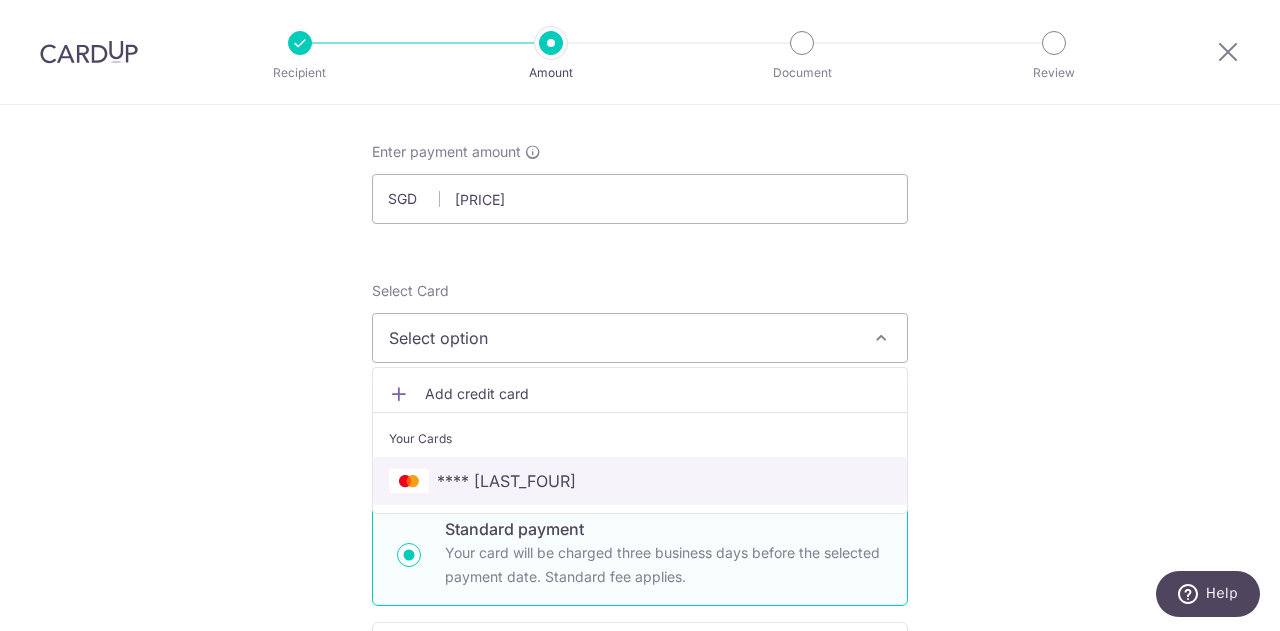 click on "**** 5588" at bounding box center [640, 481] 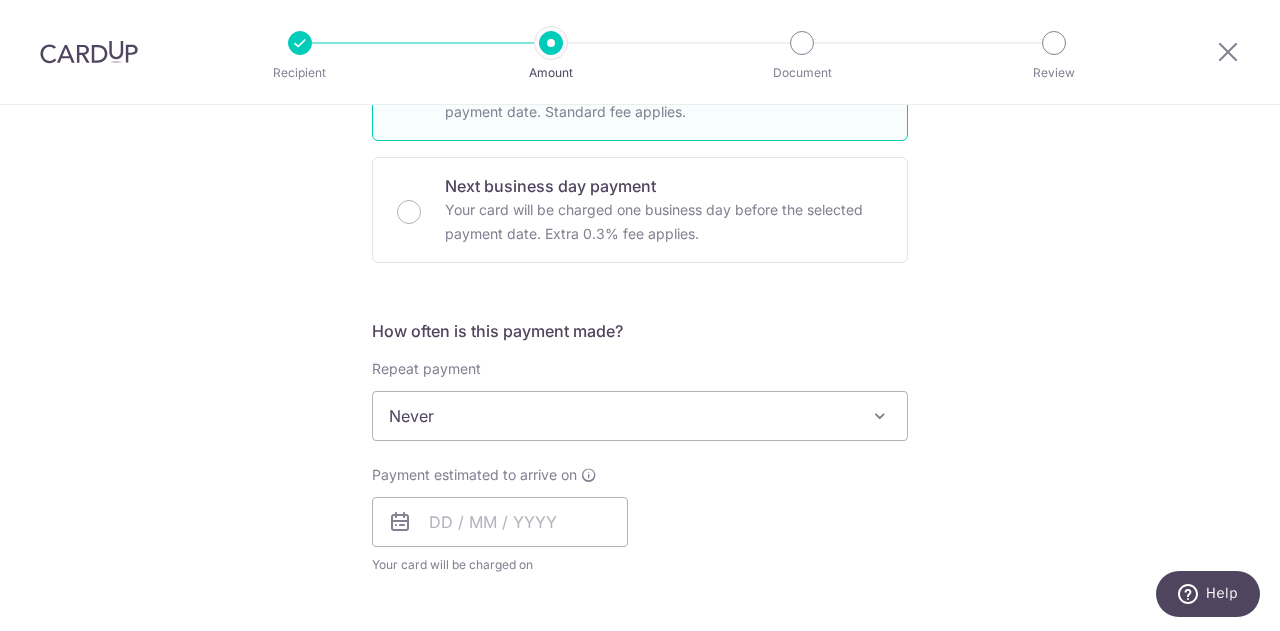 scroll, scrollTop: 698, scrollLeft: 0, axis: vertical 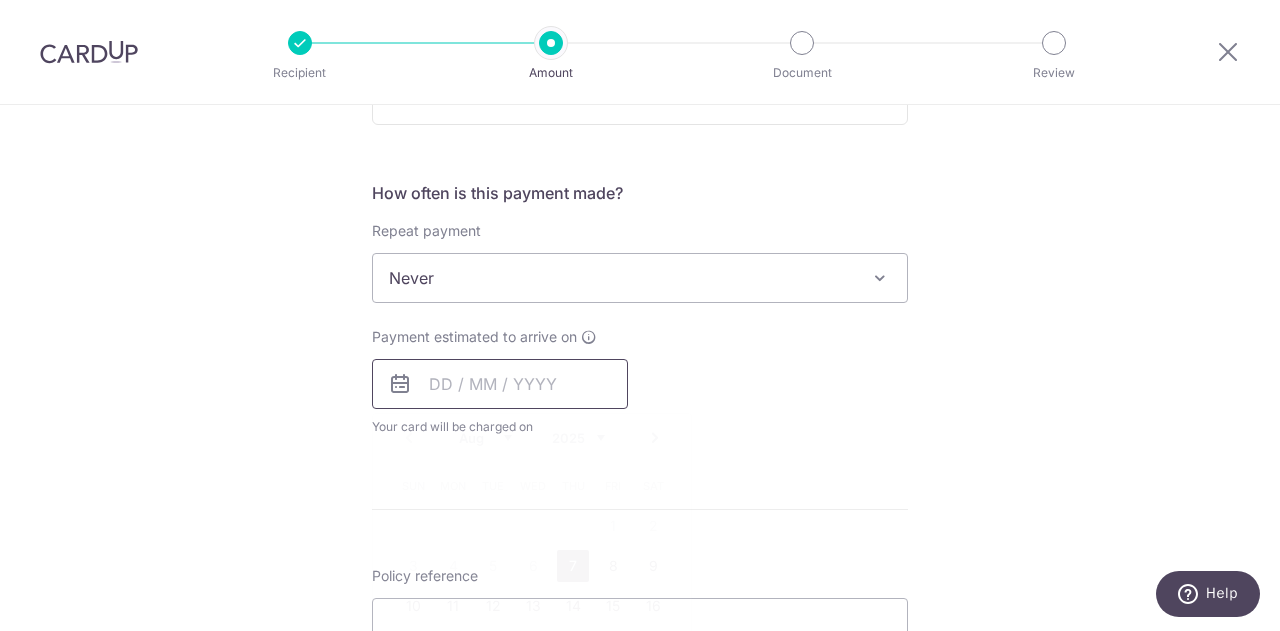 click at bounding box center [500, 384] 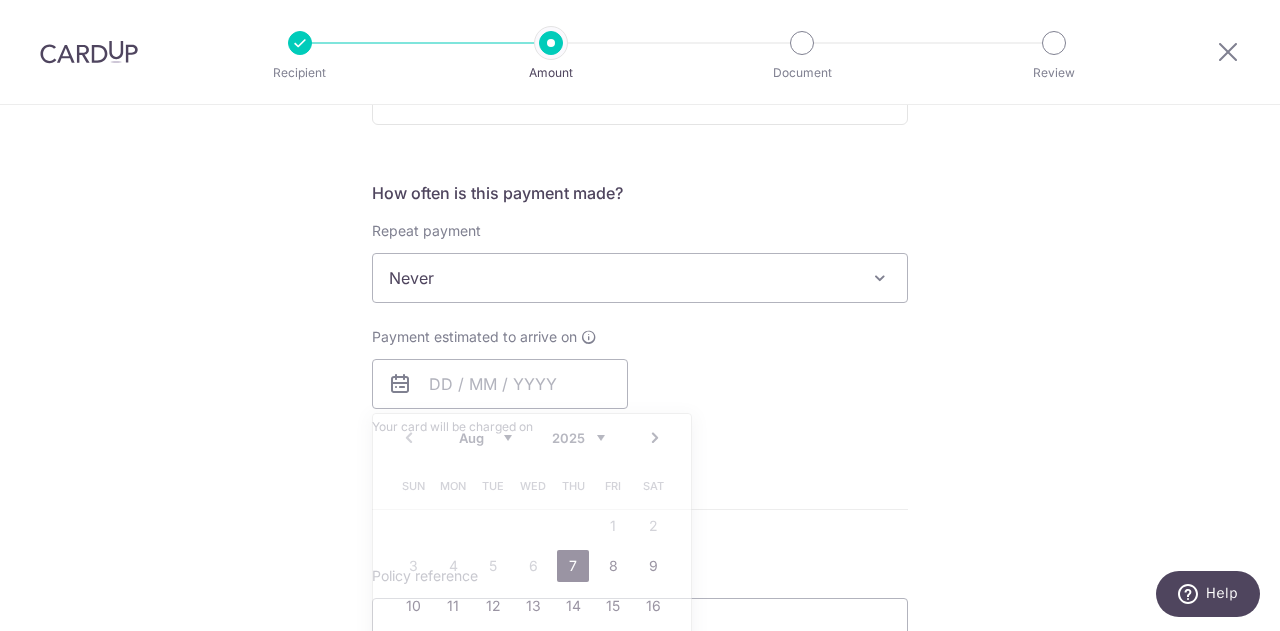 click on "Payment estimated to arrive on
Prev Next Aug Sep Oct Nov Dec 2025 2026 2027 2028 2029 2030 2031 2032 2033 2034 2035 Sun Mon Tue Wed Thu Fri Sat           1 2 3 4 5 6 7 8 9 10 11 12 13 14 15 16 17 18 19 20 21 22 23 24 25 26 27 28 29 30 31             Why are some dates not available?
Your card will be charged on   for the first payment
* If your payment is funded by  9:00am SGT on Tuesday 05/08/2025
05/08/2025
No. of Payments" at bounding box center [640, 382] 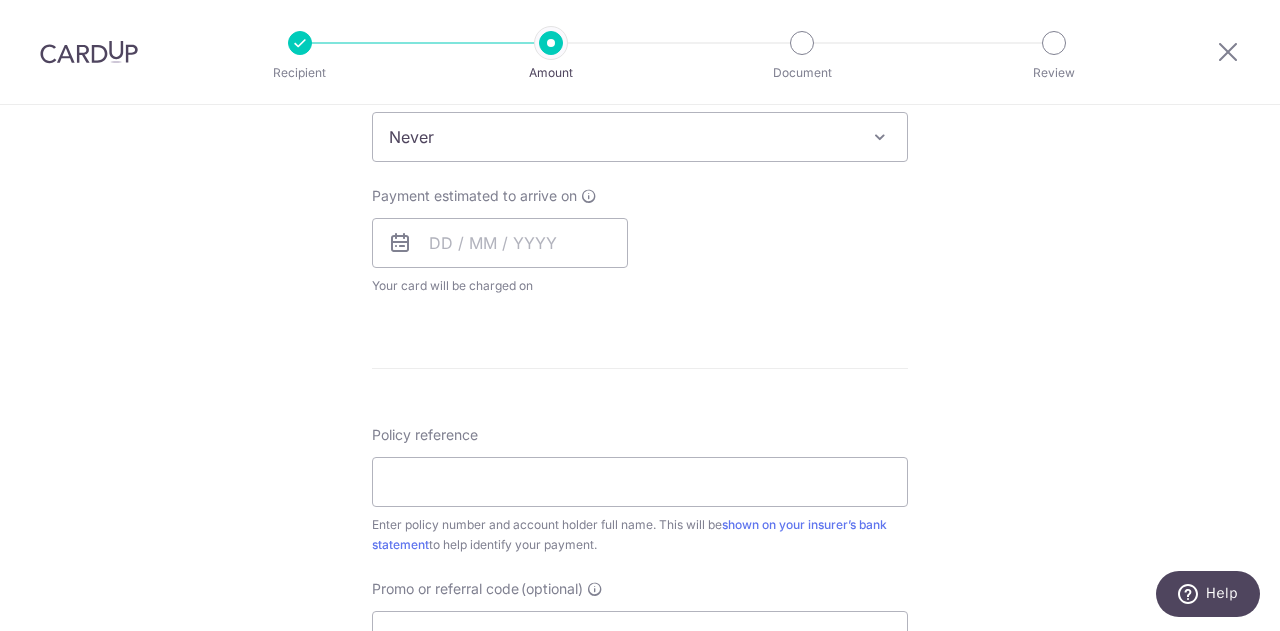 scroll, scrollTop: 840, scrollLeft: 0, axis: vertical 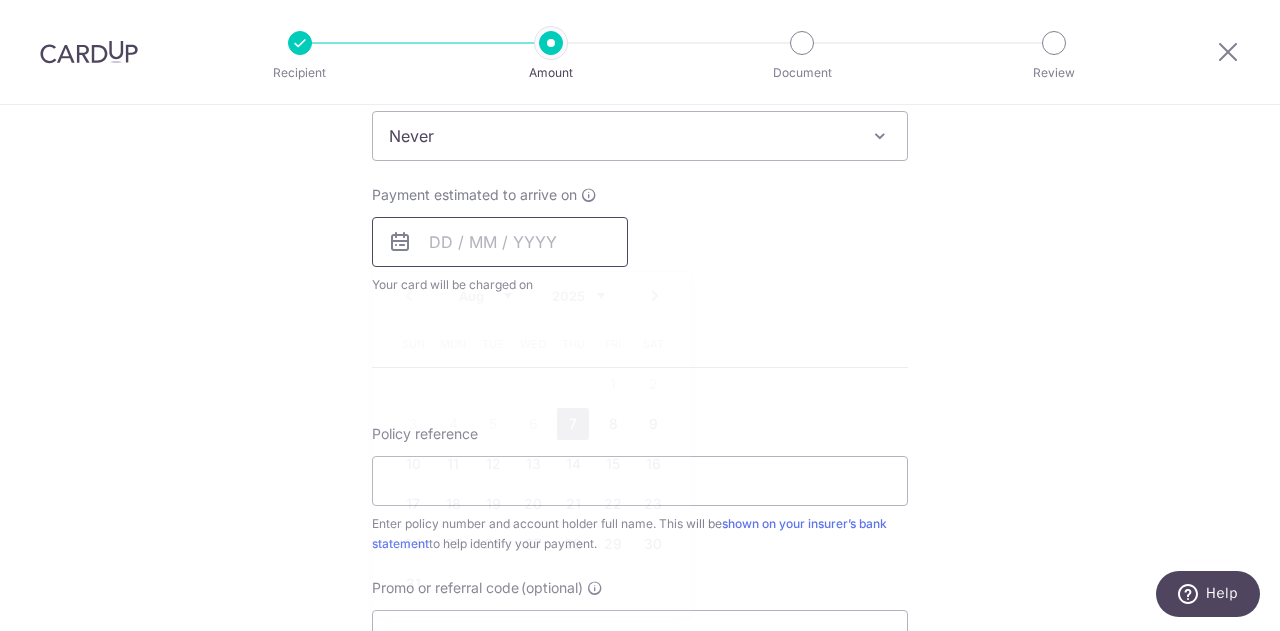 click at bounding box center (500, 242) 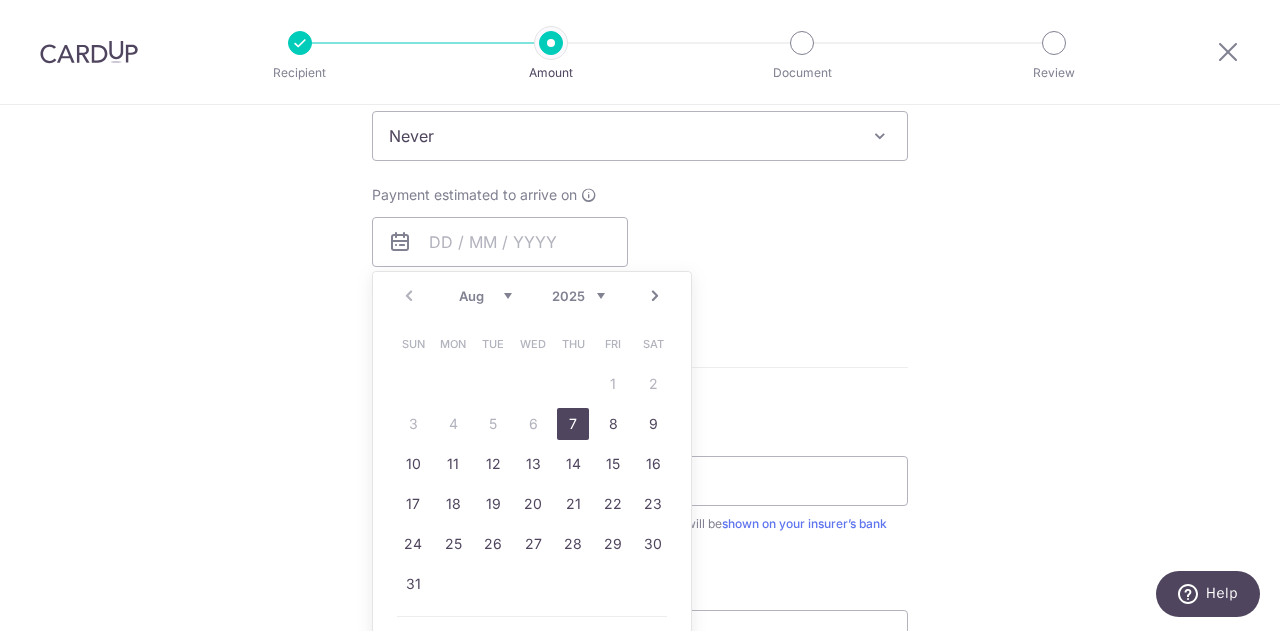 click on "7" at bounding box center (573, 424) 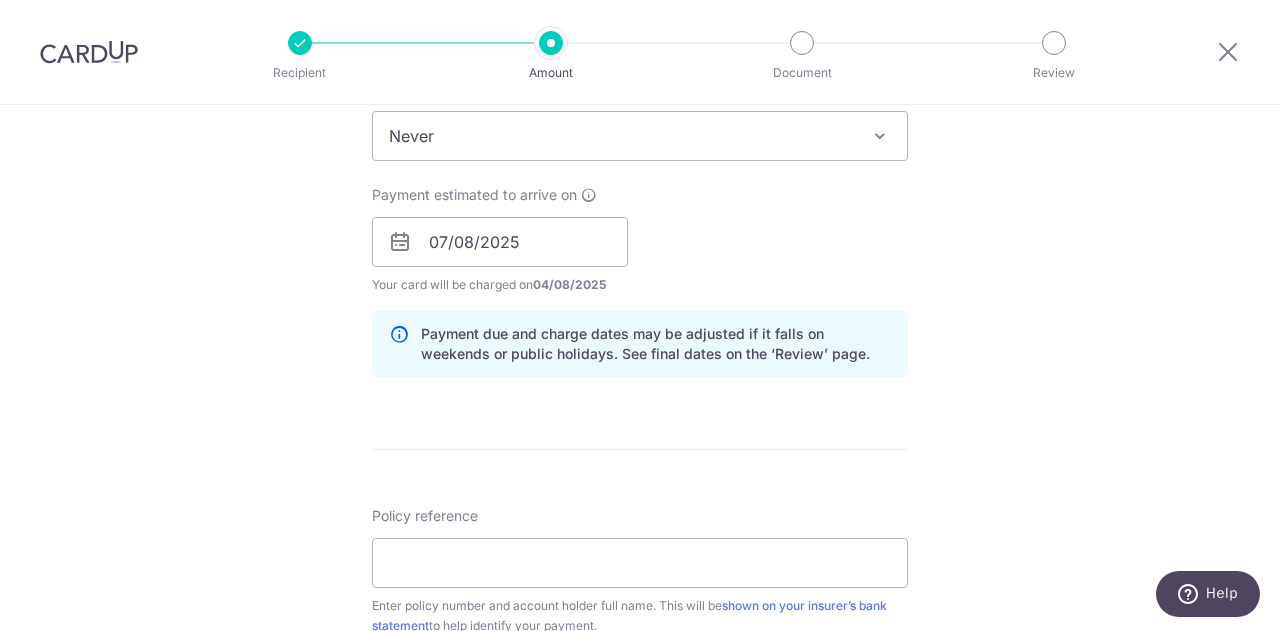 scroll, scrollTop: 930, scrollLeft: 0, axis: vertical 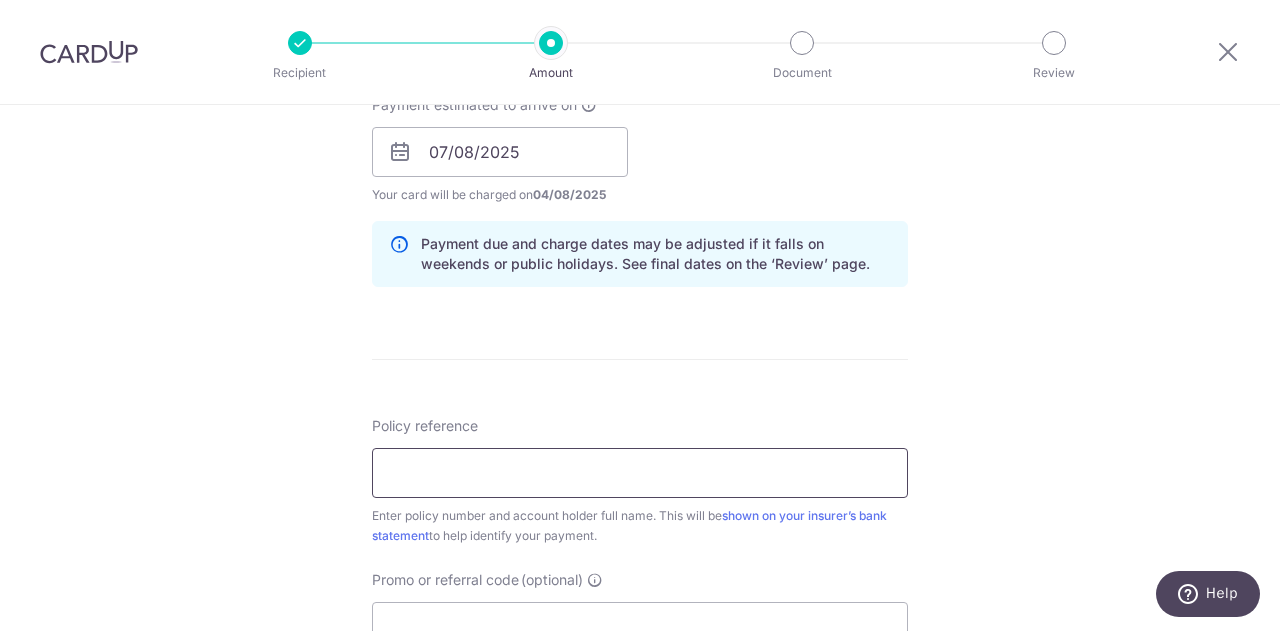click on "Policy reference" at bounding box center (640, 473) 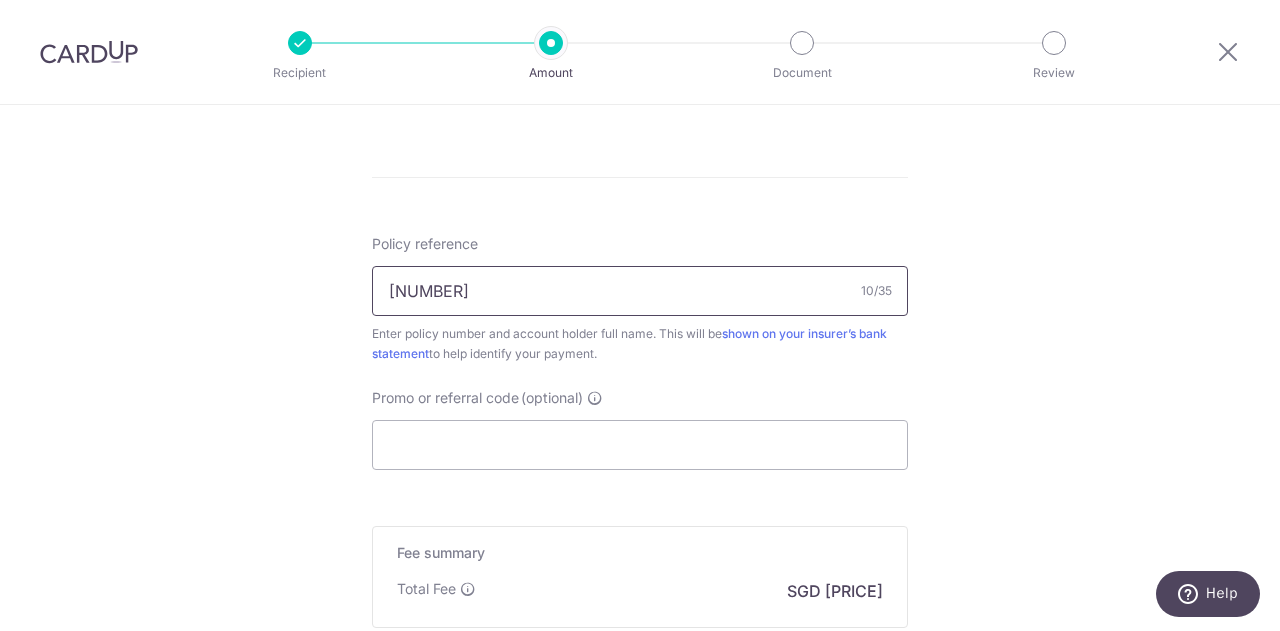 scroll, scrollTop: 1113, scrollLeft: 0, axis: vertical 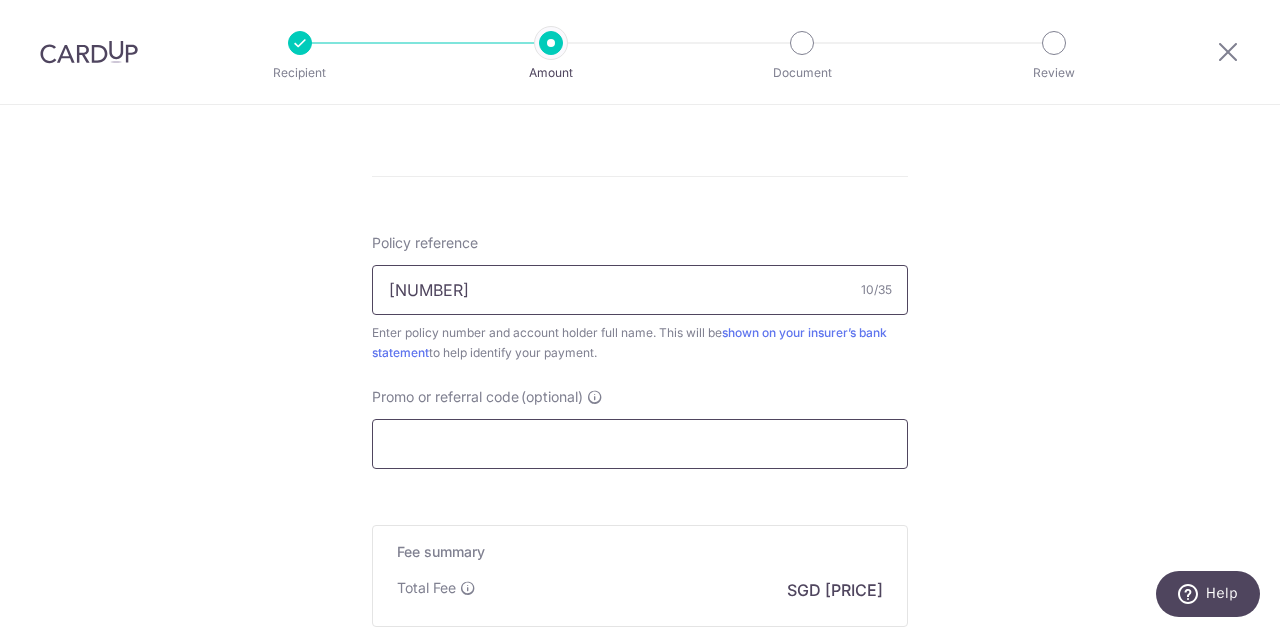 type on "[PHONE]" 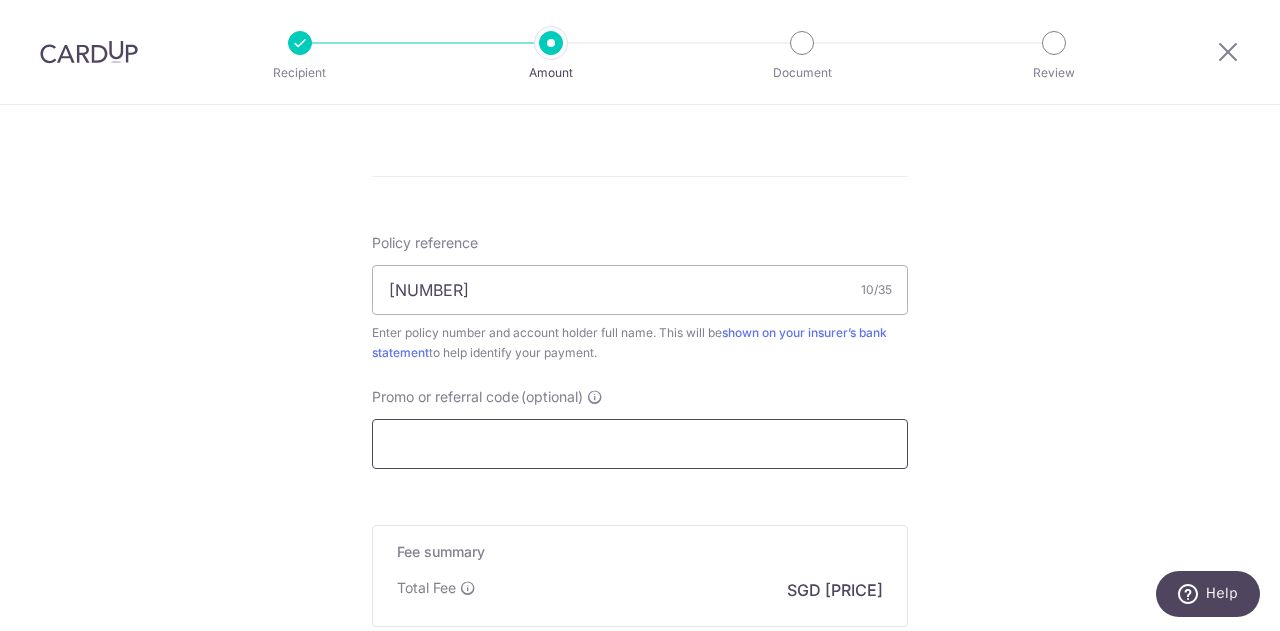 click on "Promo or referral code
(optional)" at bounding box center (640, 444) 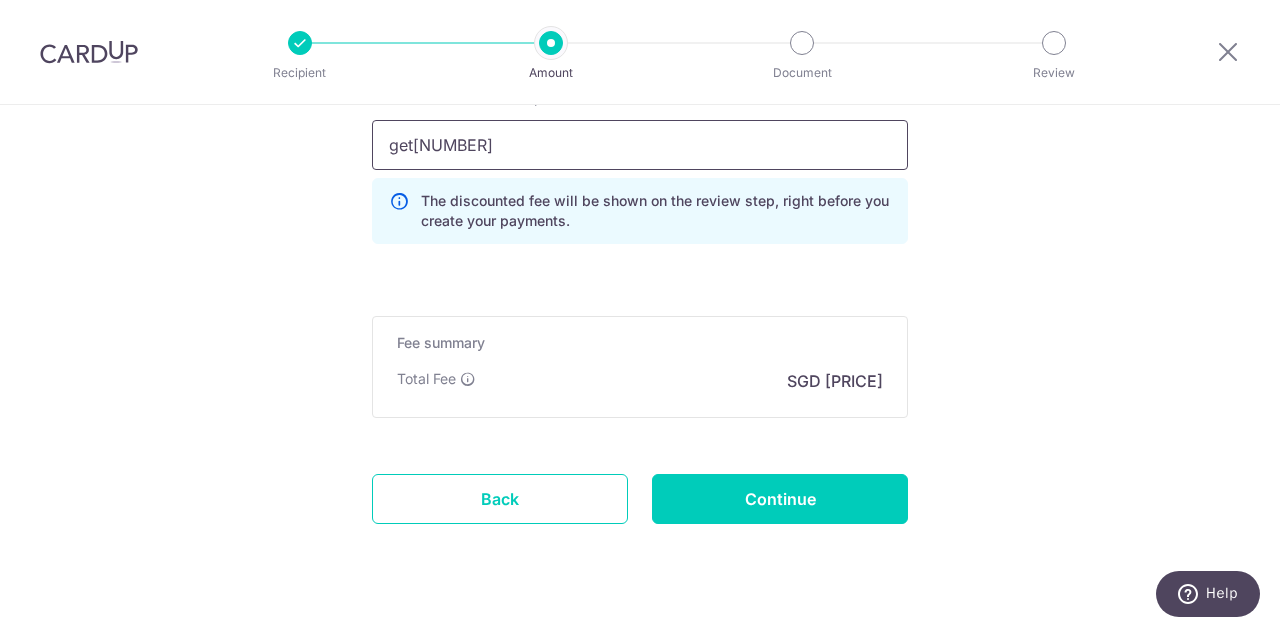 scroll, scrollTop: 1449, scrollLeft: 0, axis: vertical 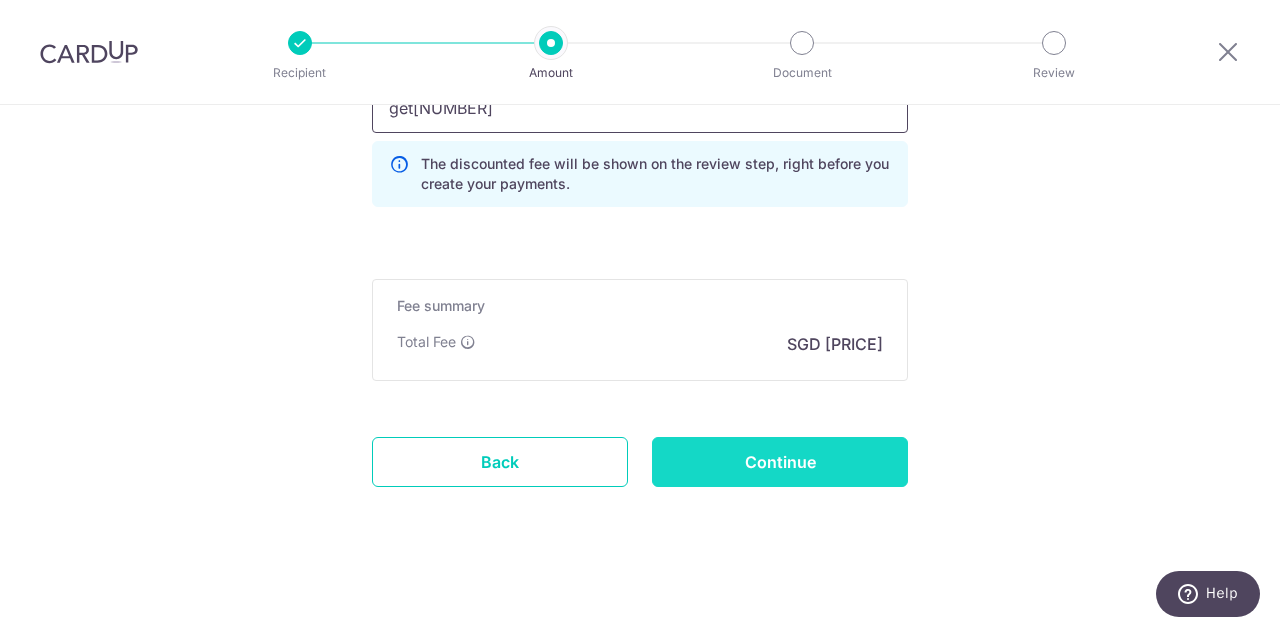 type on "get225" 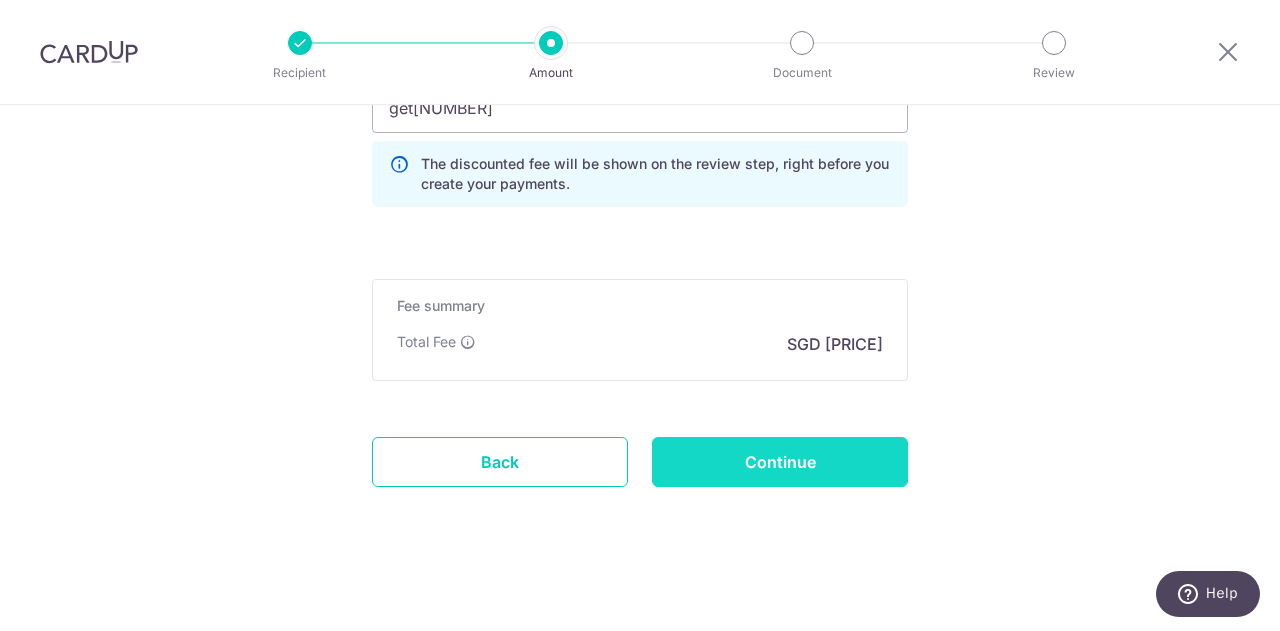 click on "Continue" at bounding box center (780, 462) 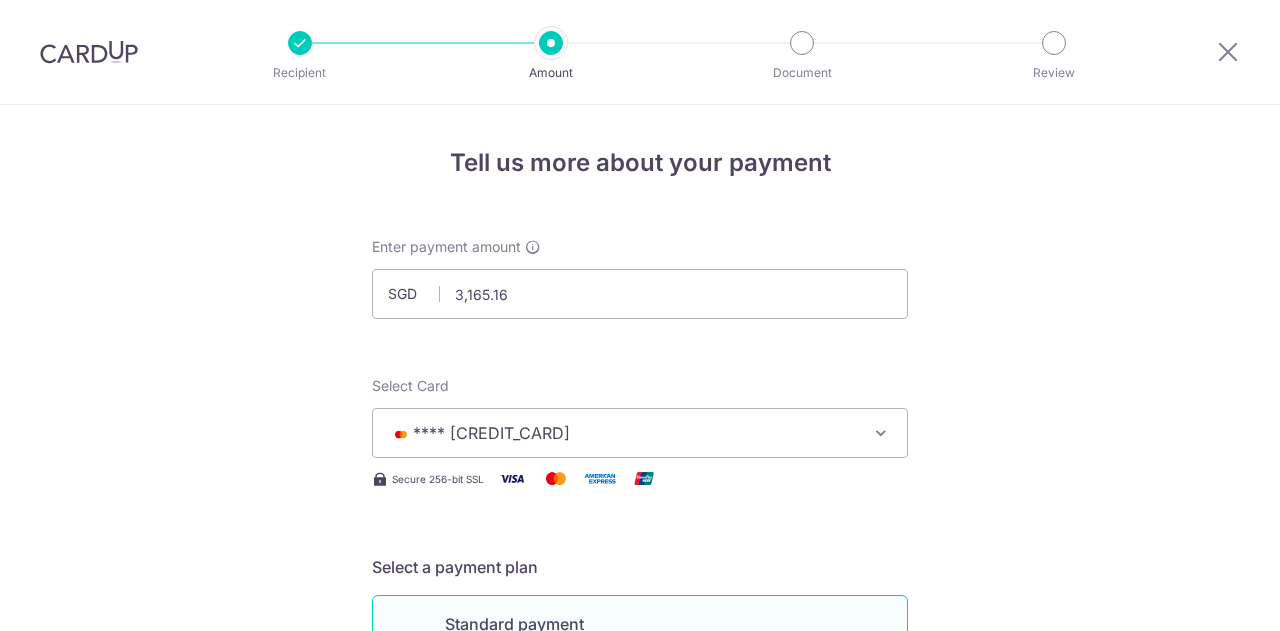 scroll, scrollTop: 0, scrollLeft: 0, axis: both 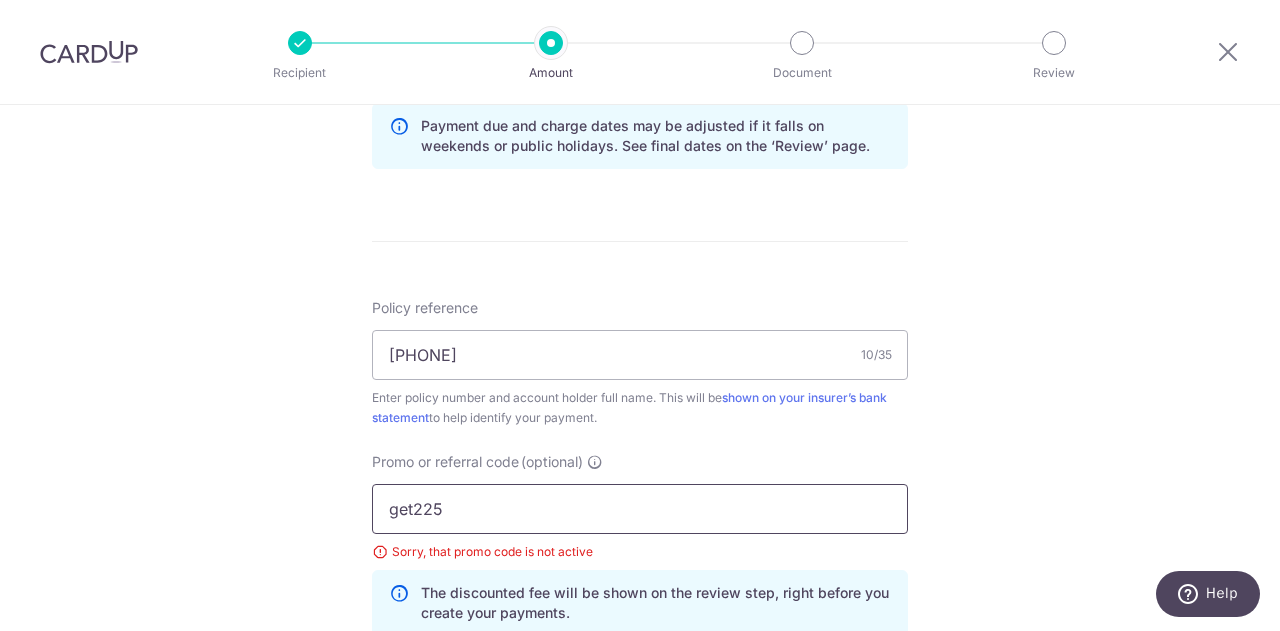 click on "get225" at bounding box center [640, 509] 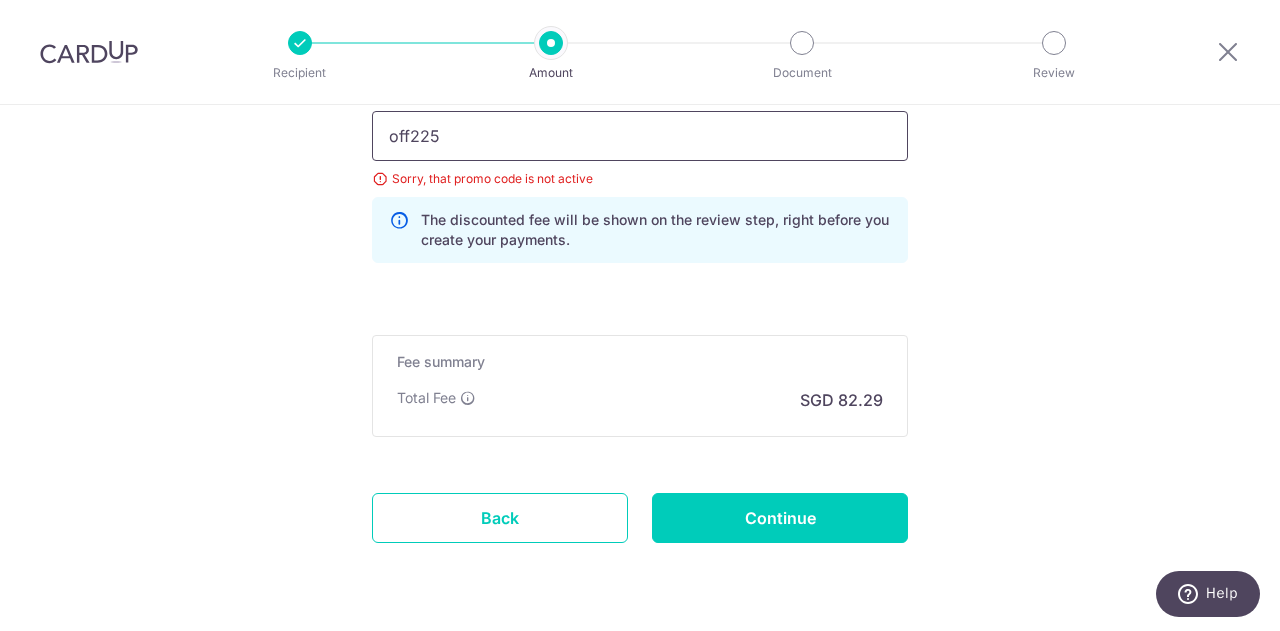 scroll, scrollTop: 1428, scrollLeft: 0, axis: vertical 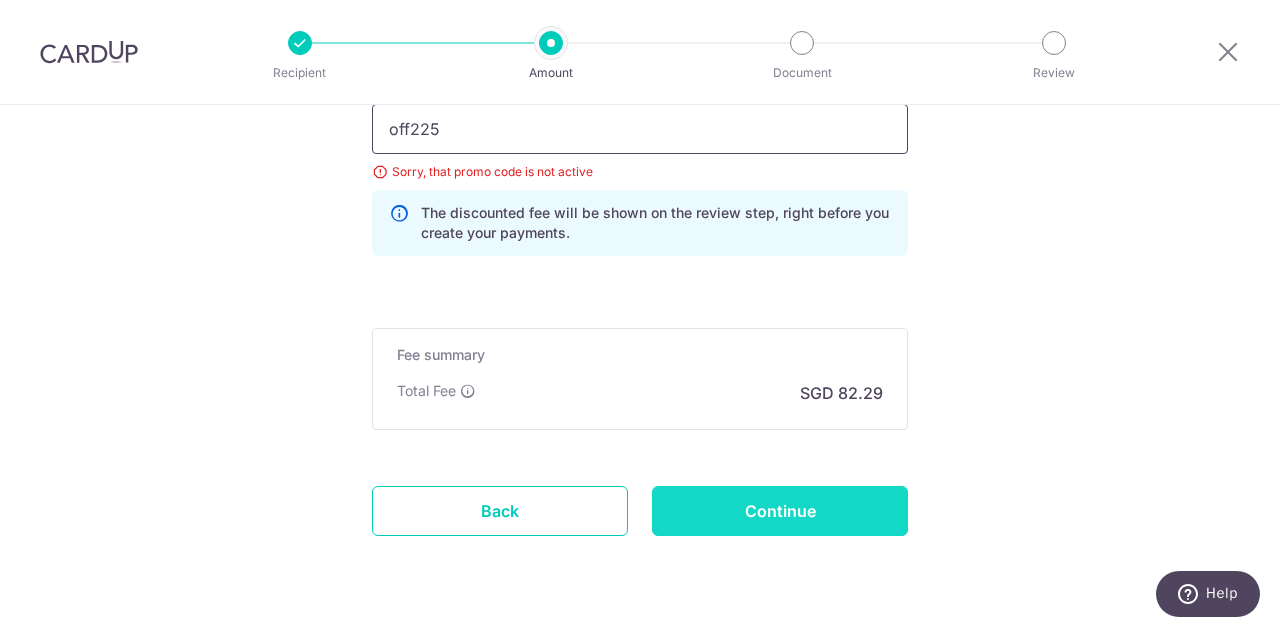 type on "off225" 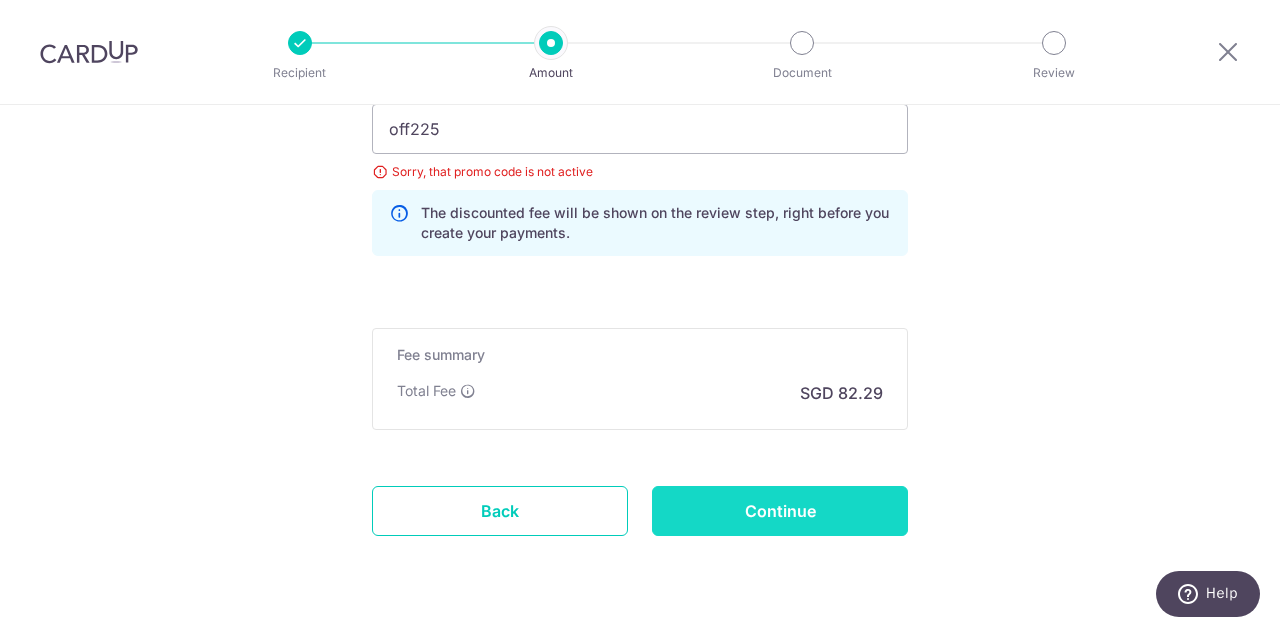 click on "Continue" at bounding box center [780, 511] 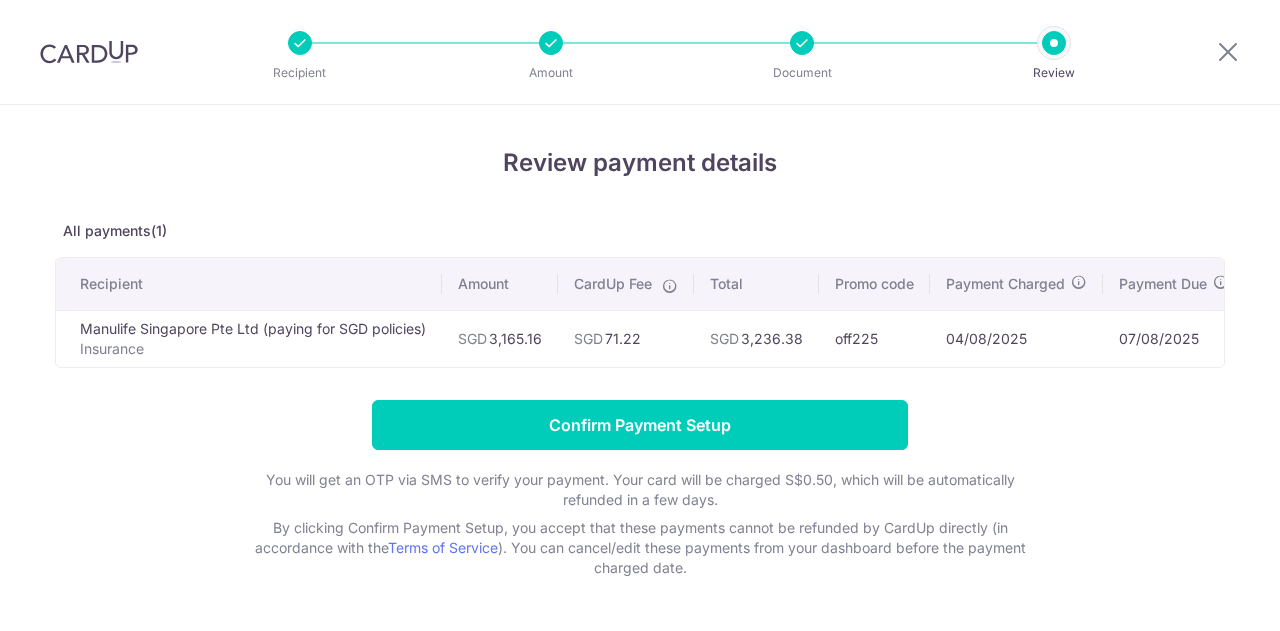 scroll, scrollTop: 0, scrollLeft: 0, axis: both 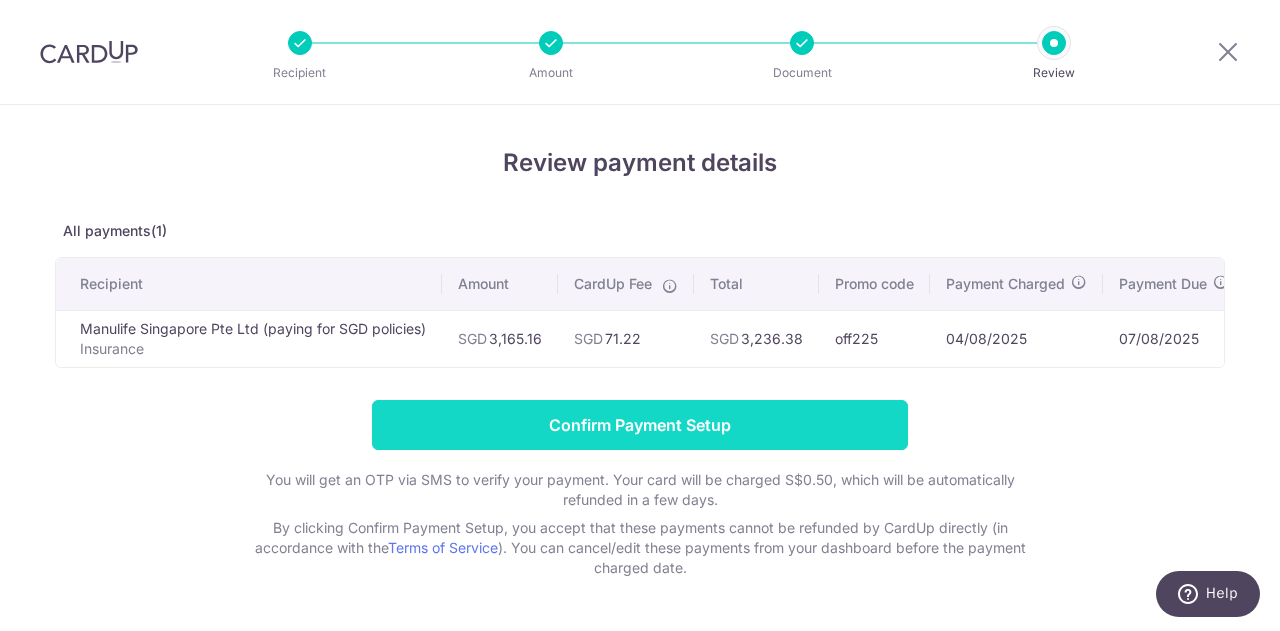 click on "Confirm Payment Setup" at bounding box center (640, 425) 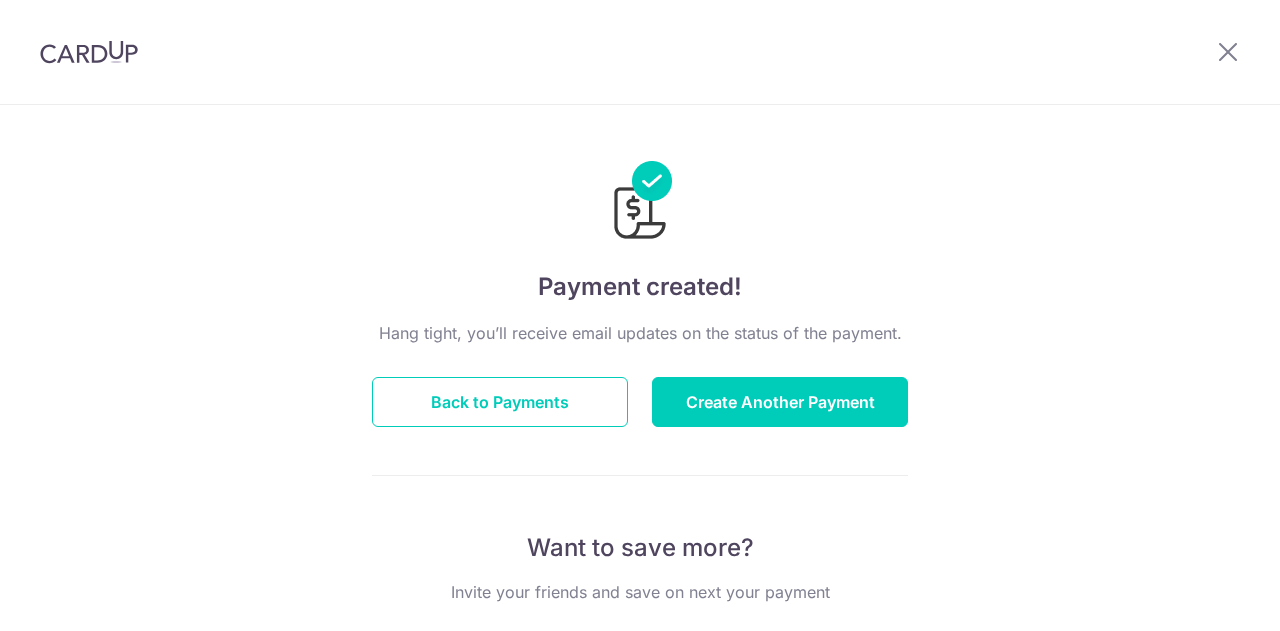 scroll, scrollTop: 0, scrollLeft: 0, axis: both 